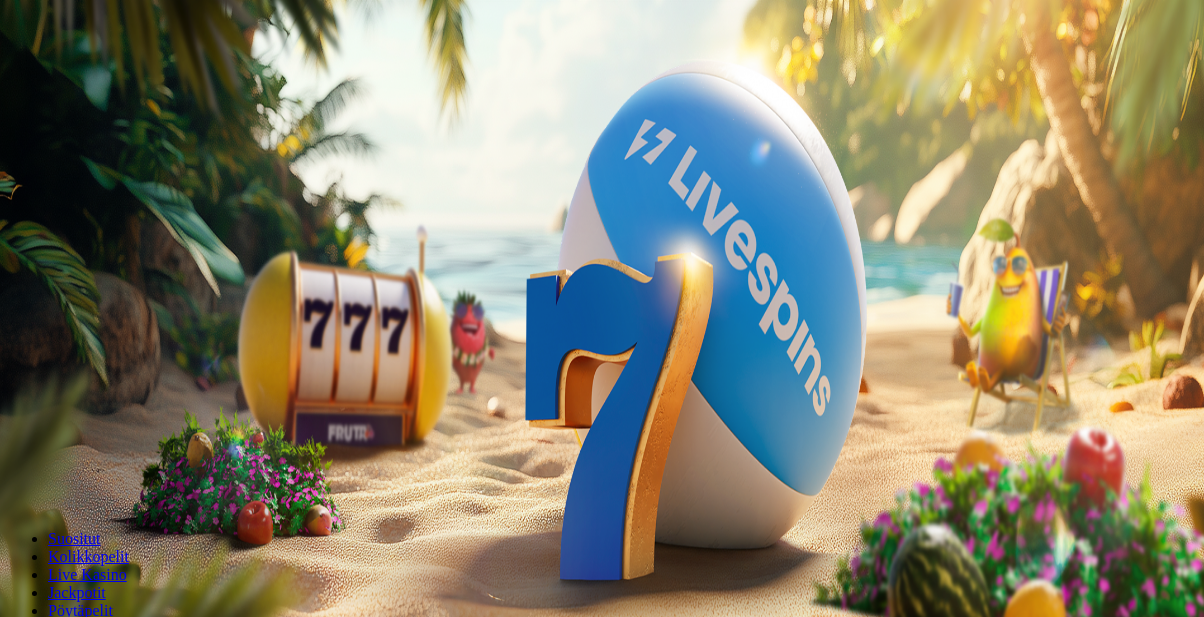 scroll, scrollTop: 0, scrollLeft: 0, axis: both 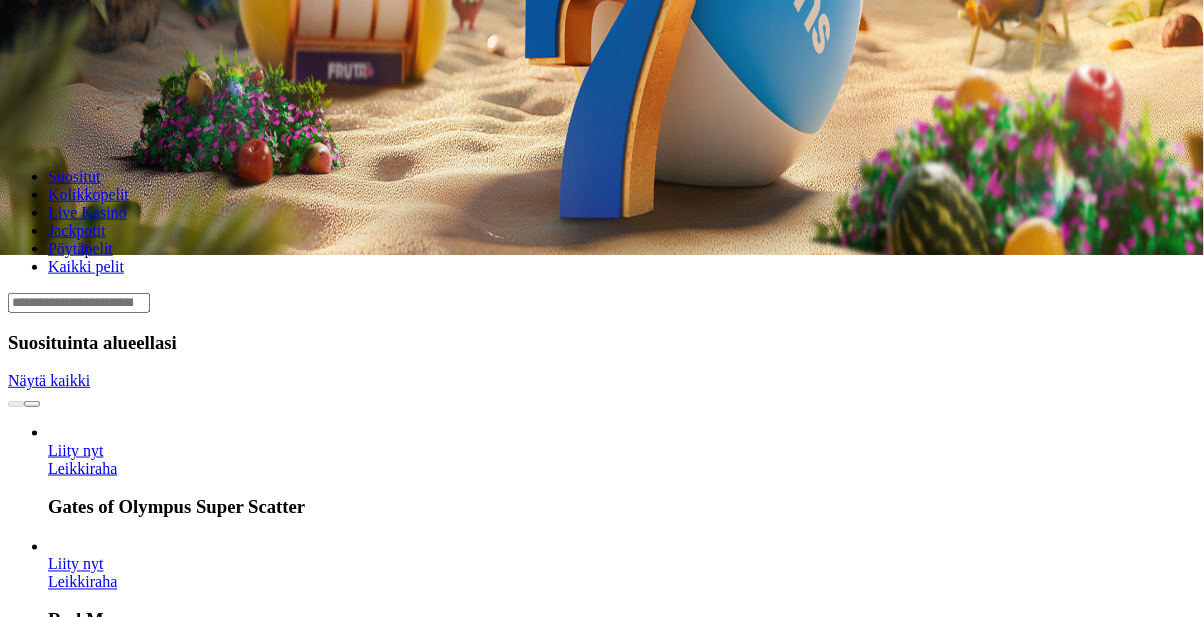 click on "Kirjaudu" at bounding box center [138, -290] 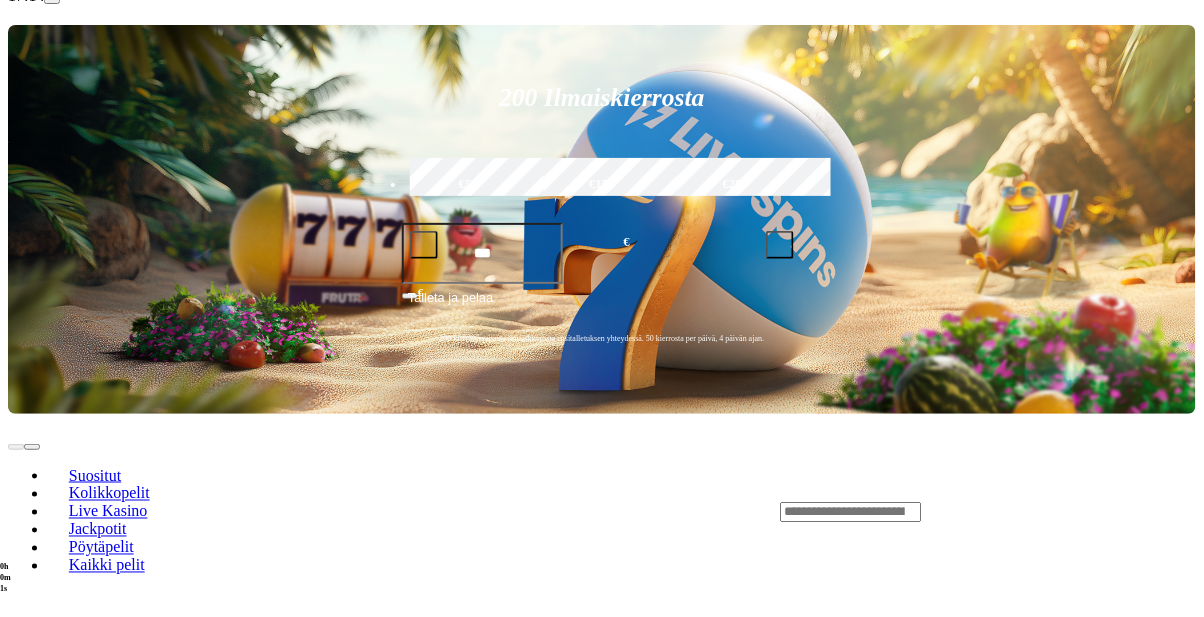 scroll, scrollTop: 0, scrollLeft: 0, axis: both 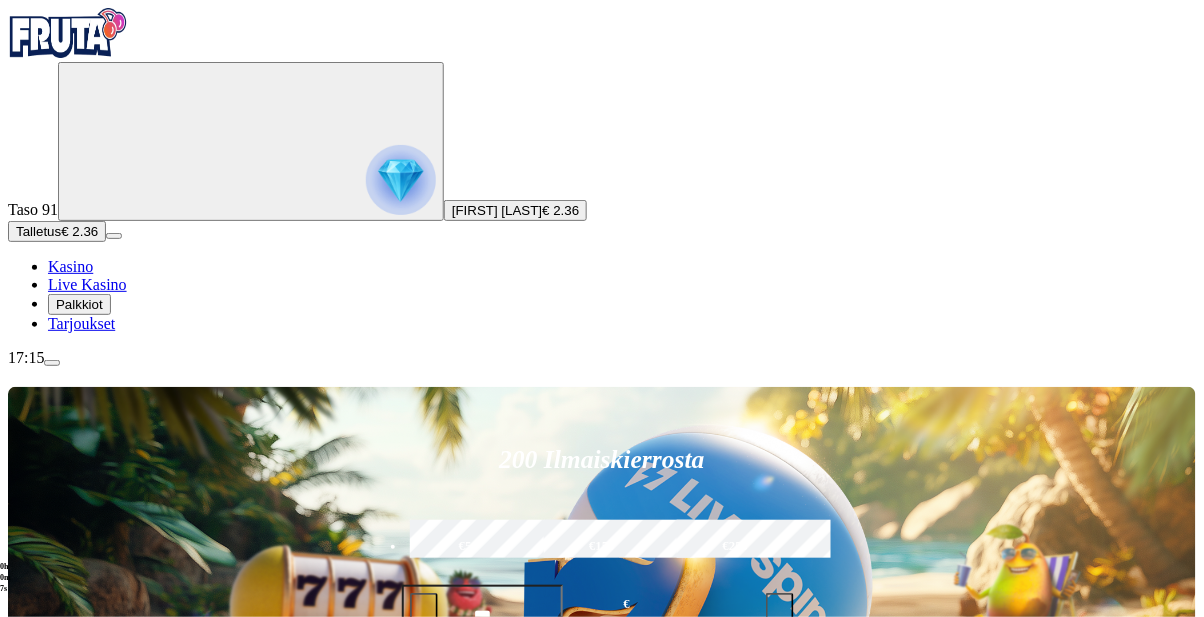 click on "Talletus" at bounding box center (38, 231) 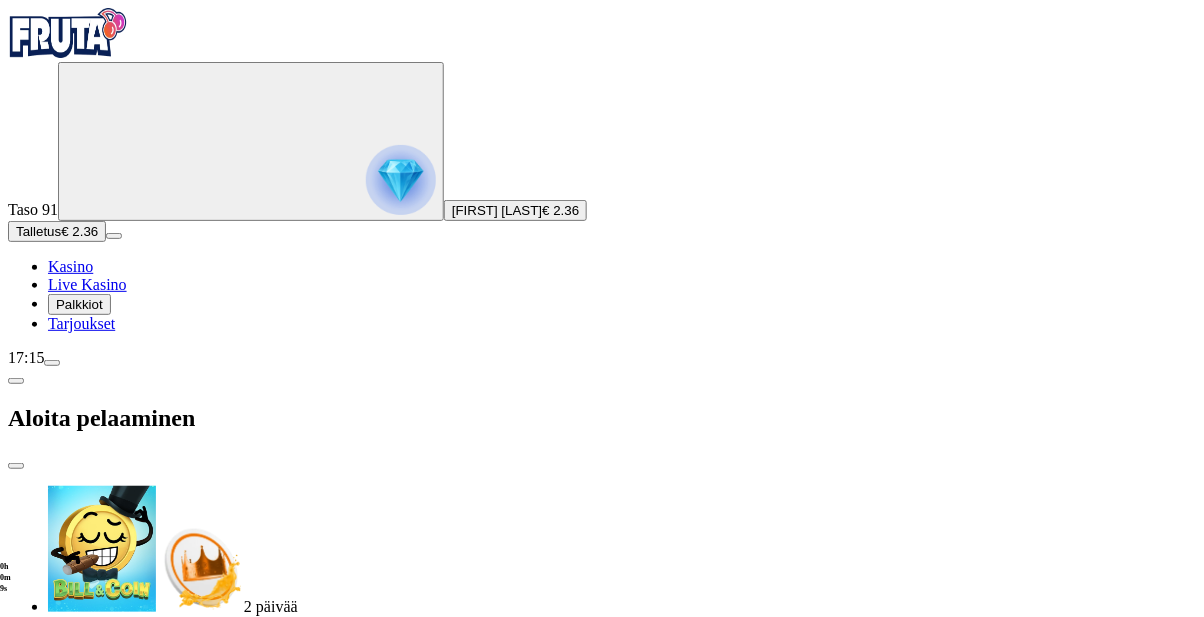 click on "***" at bounding box center [77, 1840] 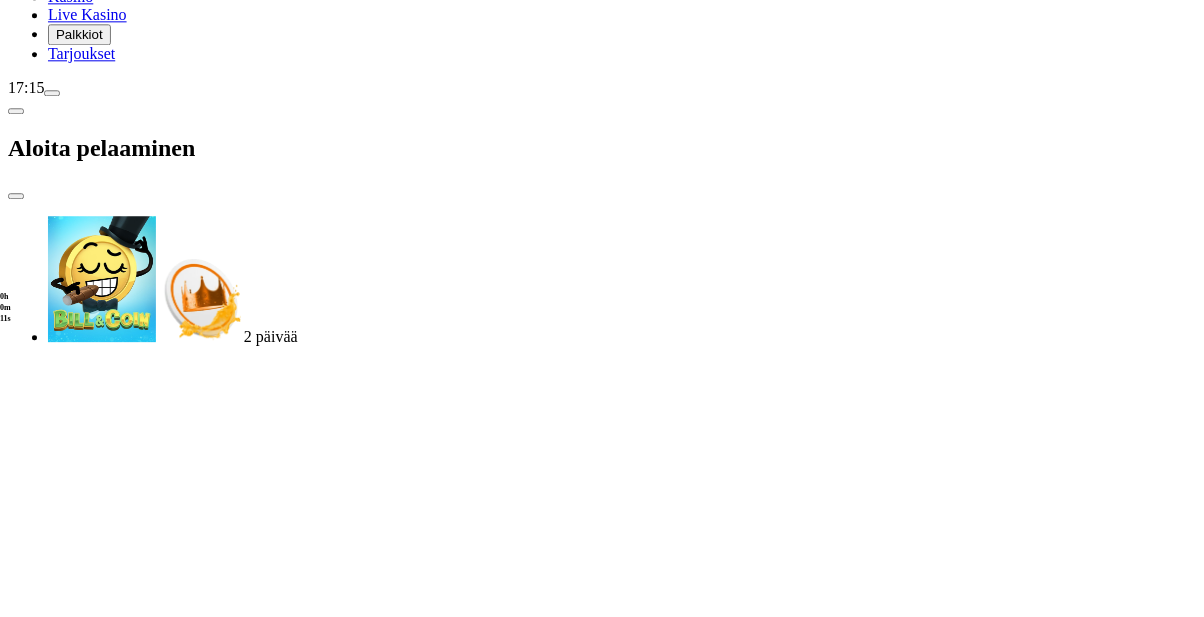 type on "*" 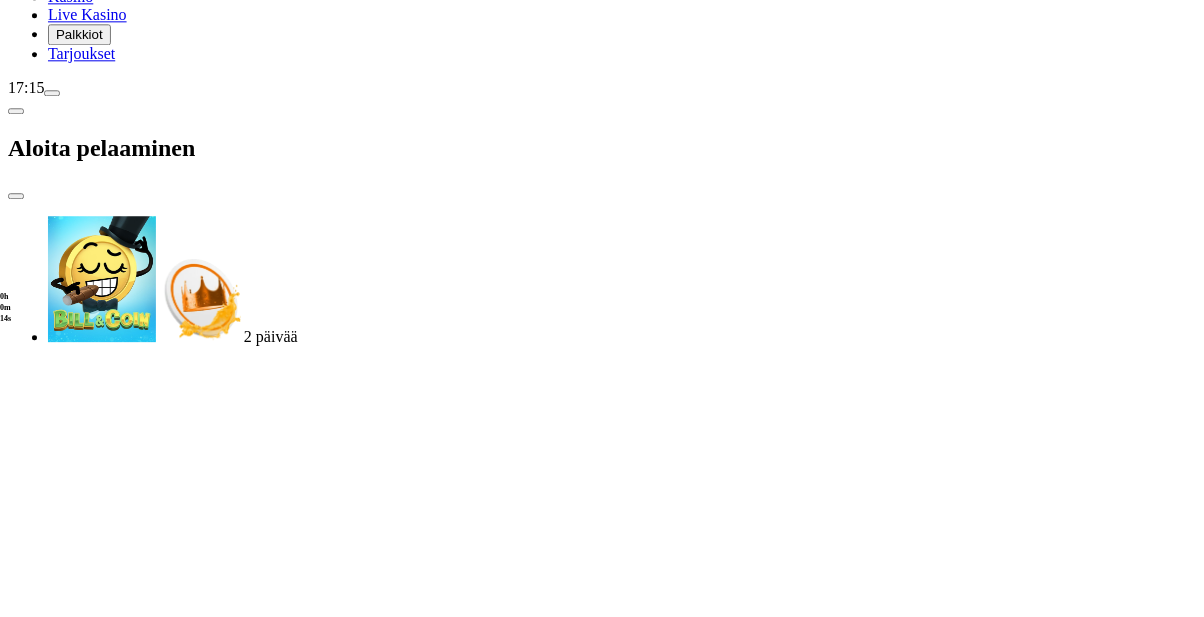 type on "**" 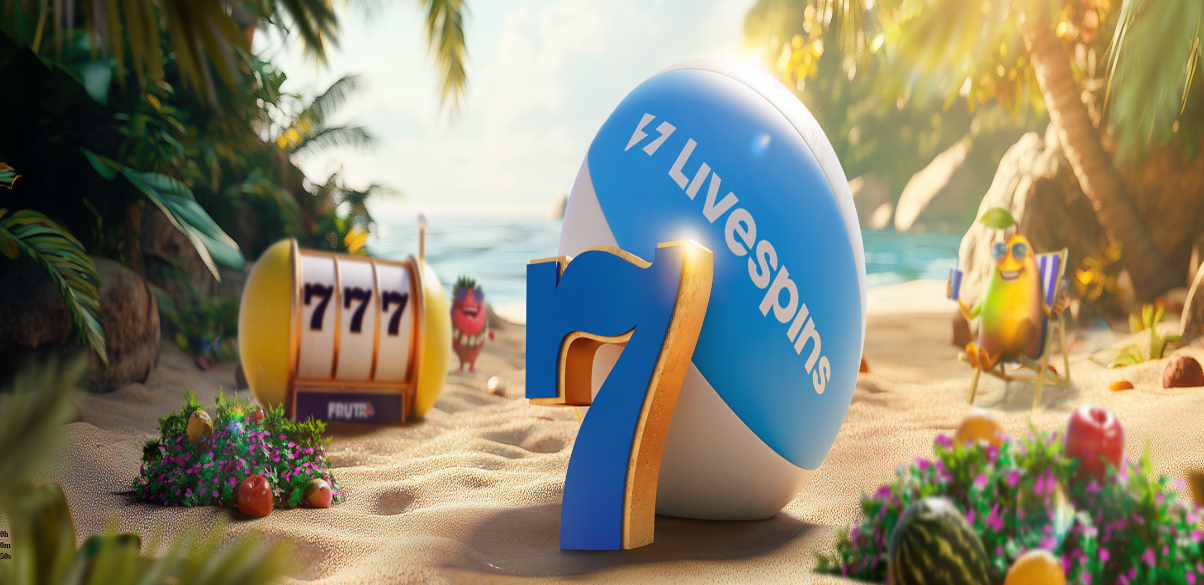 scroll, scrollTop: 0, scrollLeft: 0, axis: both 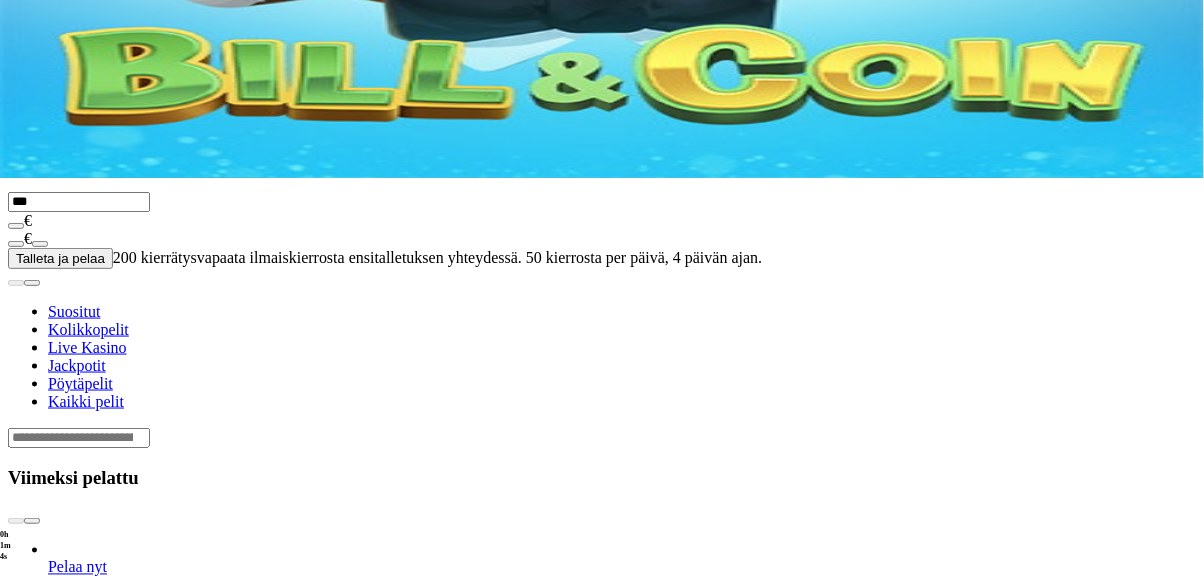 click on "Kasino" at bounding box center (70, -141) 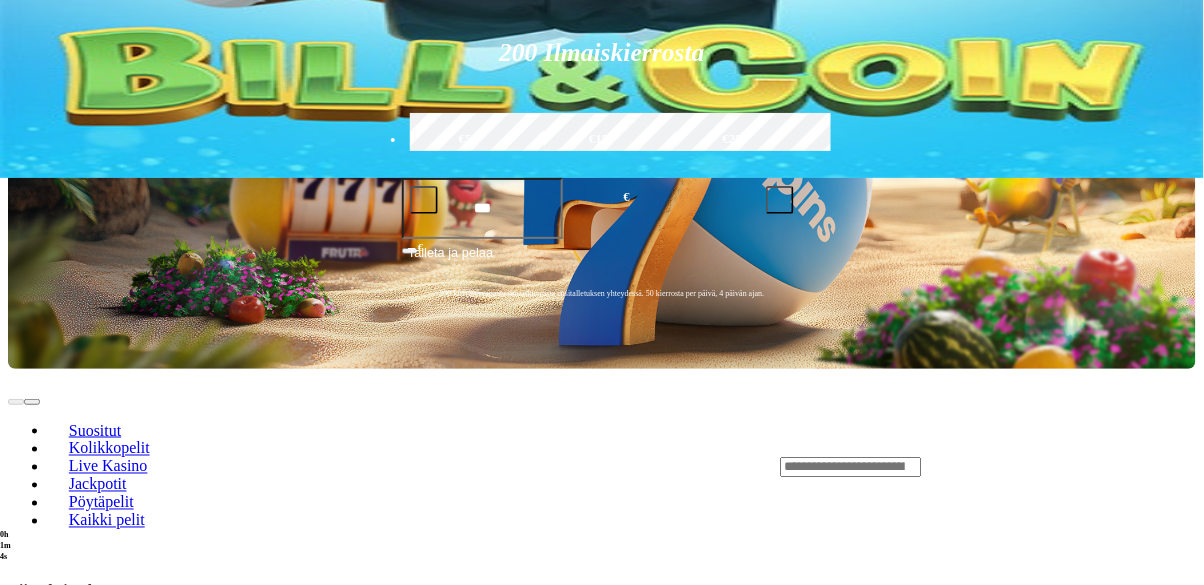 scroll, scrollTop: 0, scrollLeft: 0, axis: both 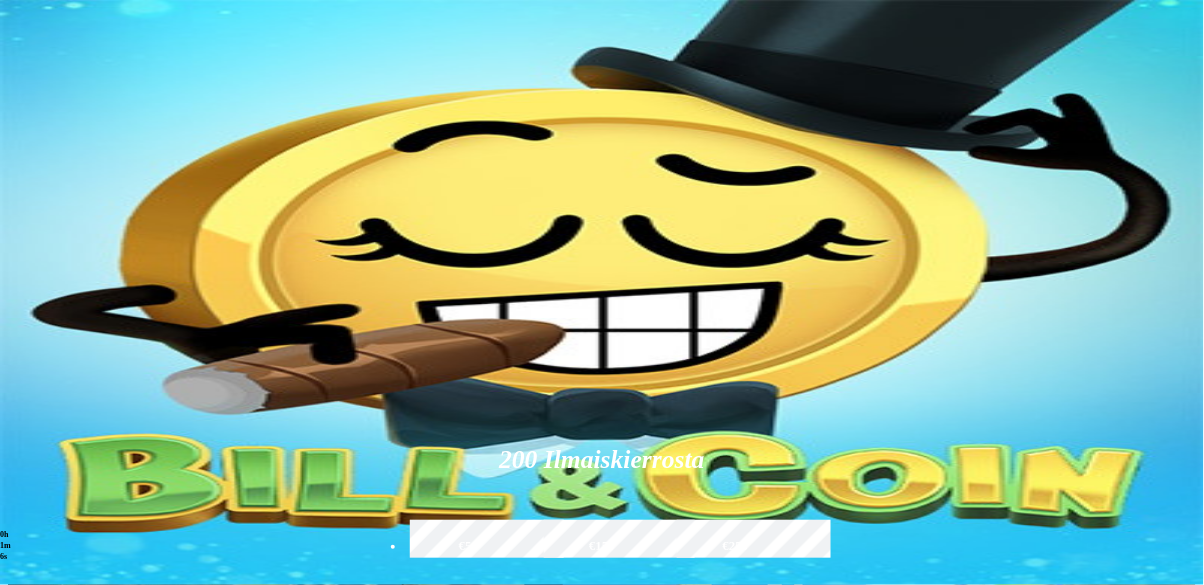 click at bounding box center [52, 363] 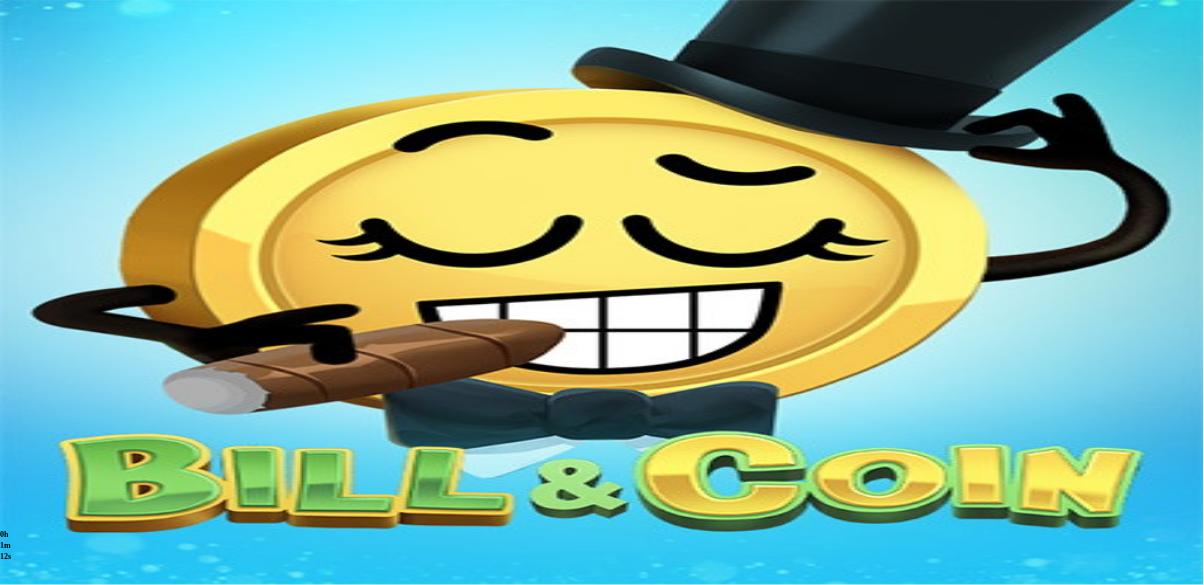 click on "Palkkiot" at bounding box center (79, 304) 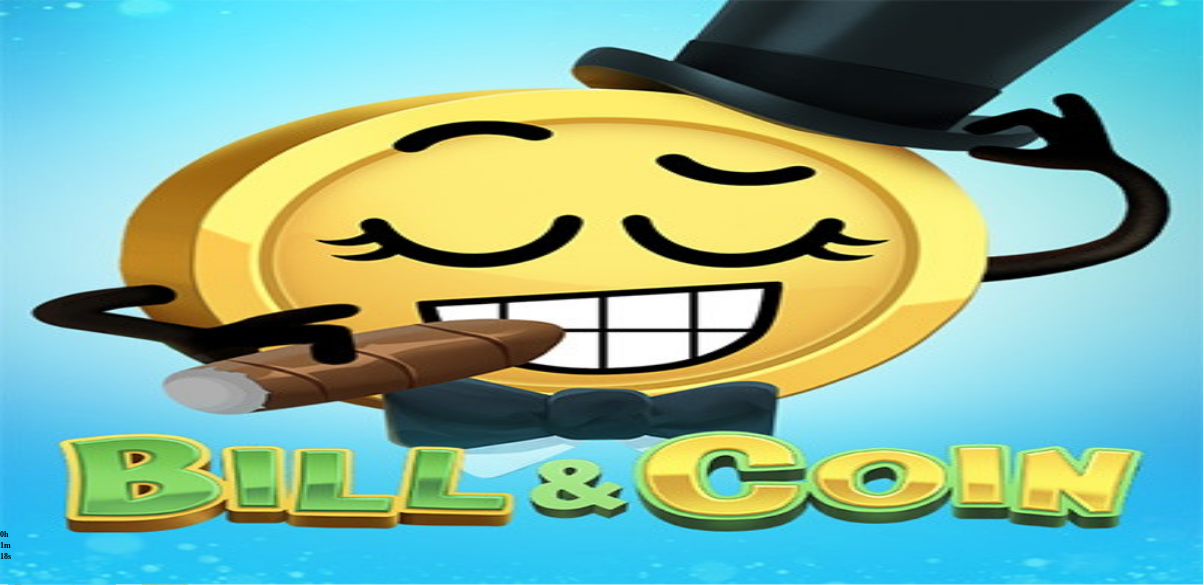 click at bounding box center [602, 1728] 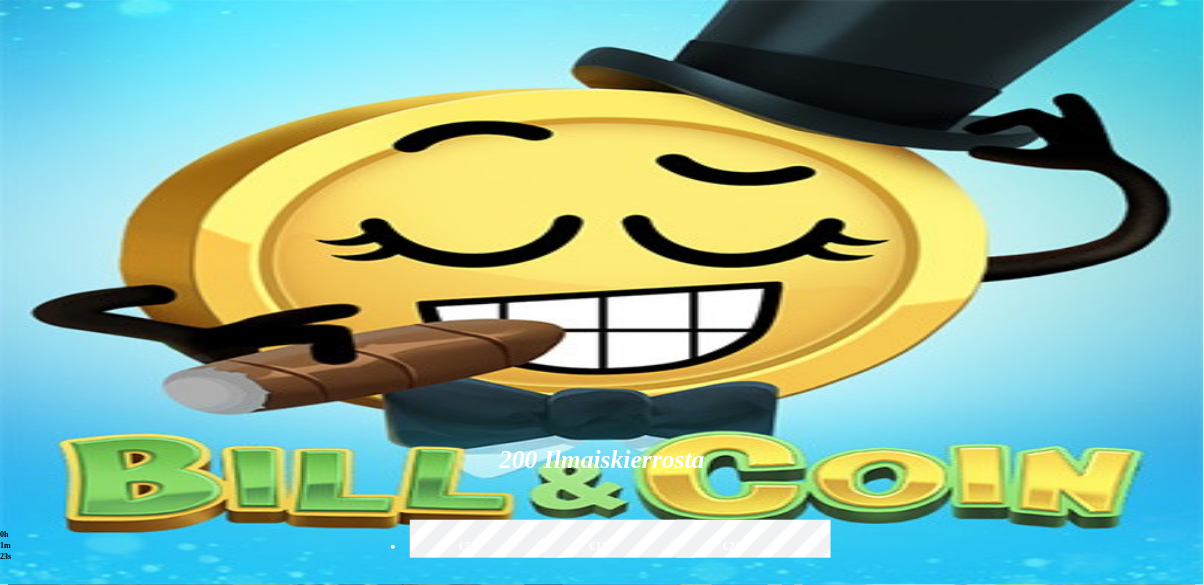 click on "Pelaa nyt" at bounding box center (77, 1283) 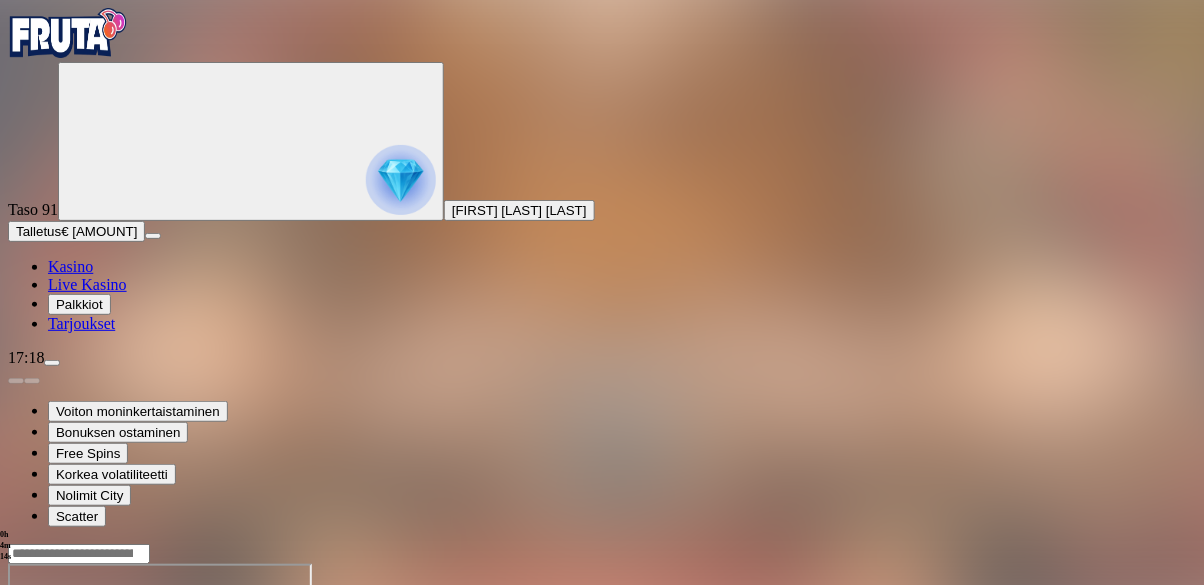 click at bounding box center [16, 736] 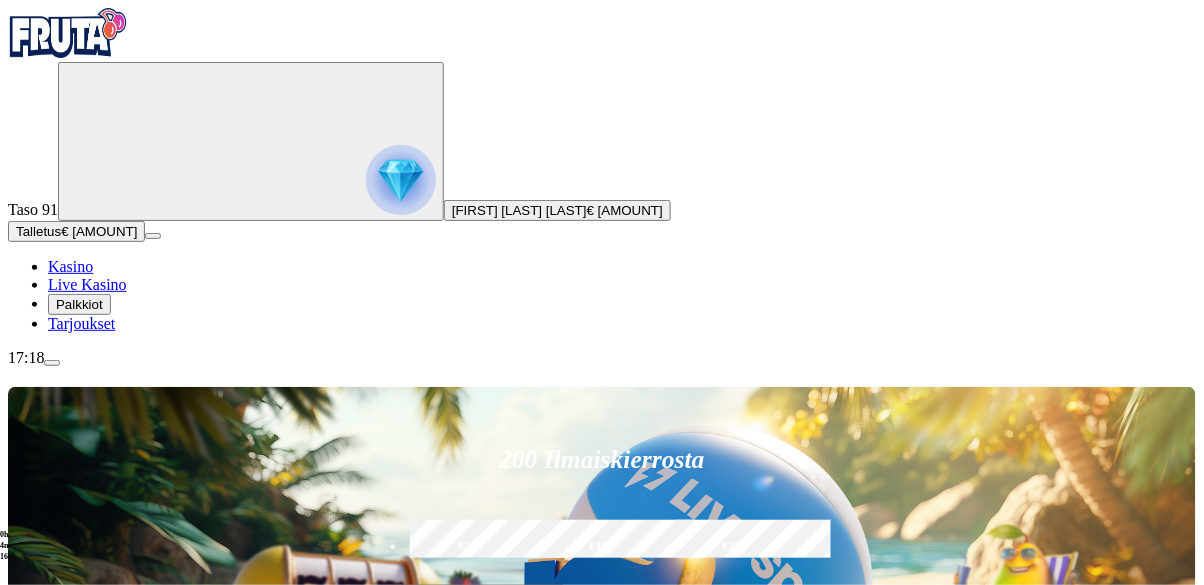 click on "Talletus" at bounding box center [38, 231] 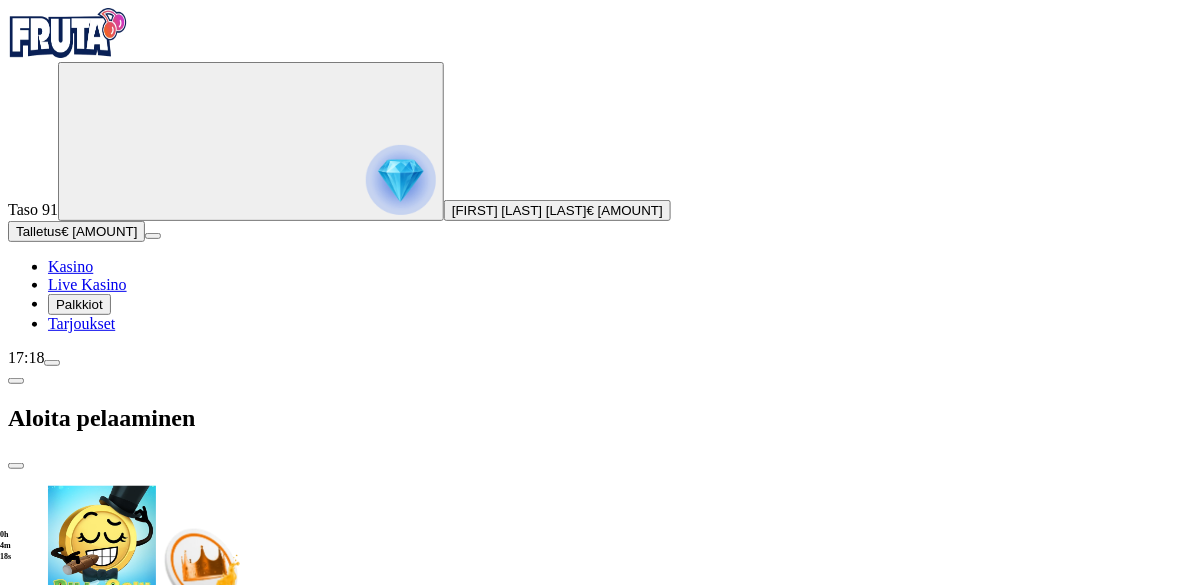click on "€50" at bounding box center (237, 1757) 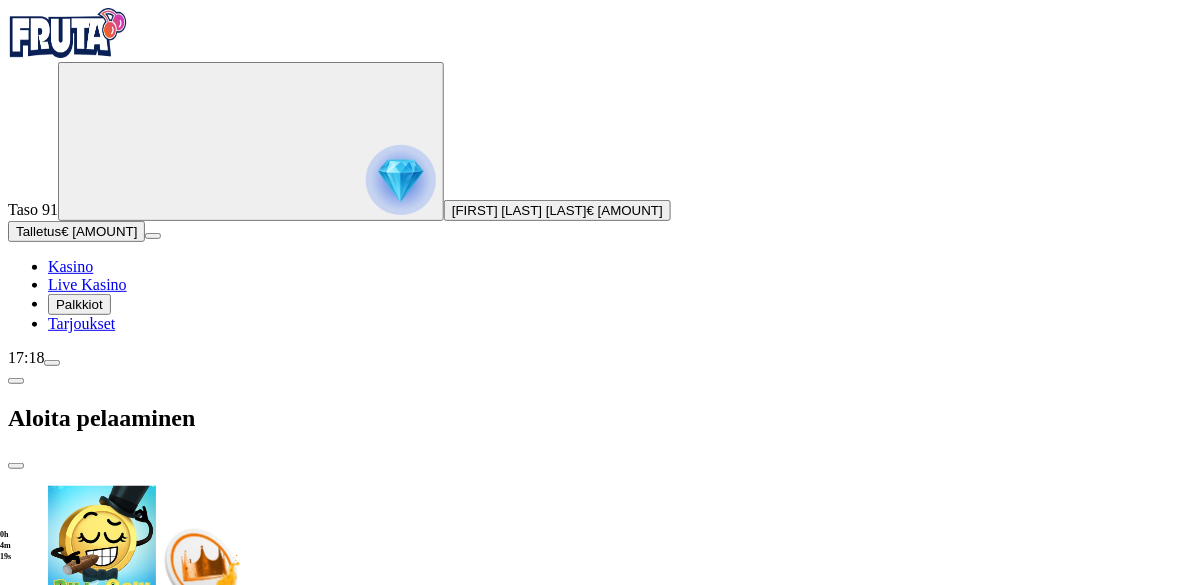 click on "TALLETA JA PELAA" at bounding box center (602, 1907) 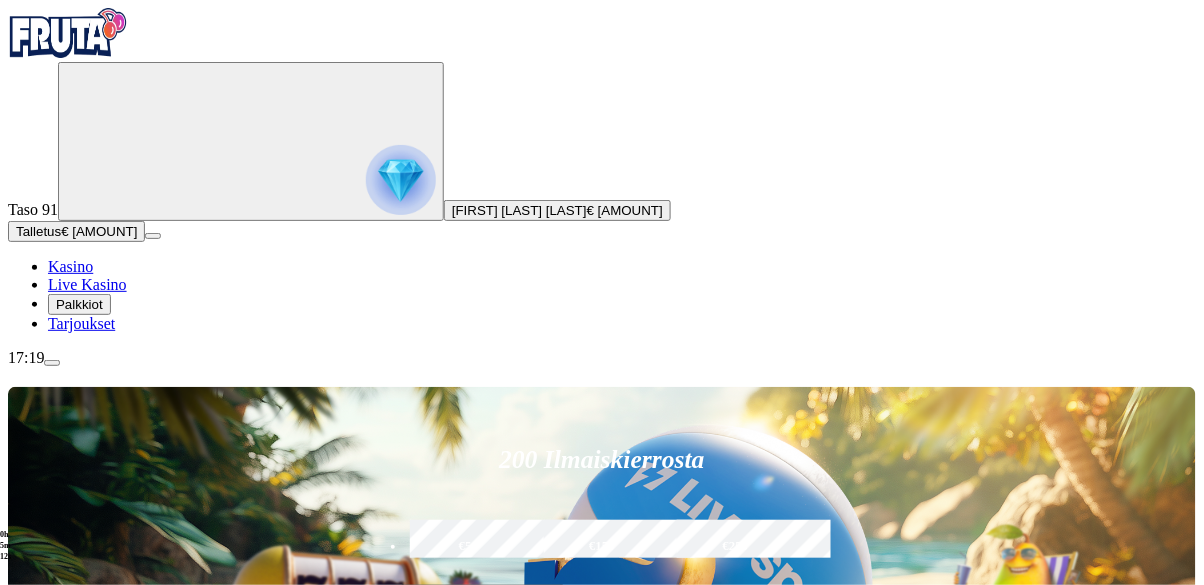 click at bounding box center (52, 363) 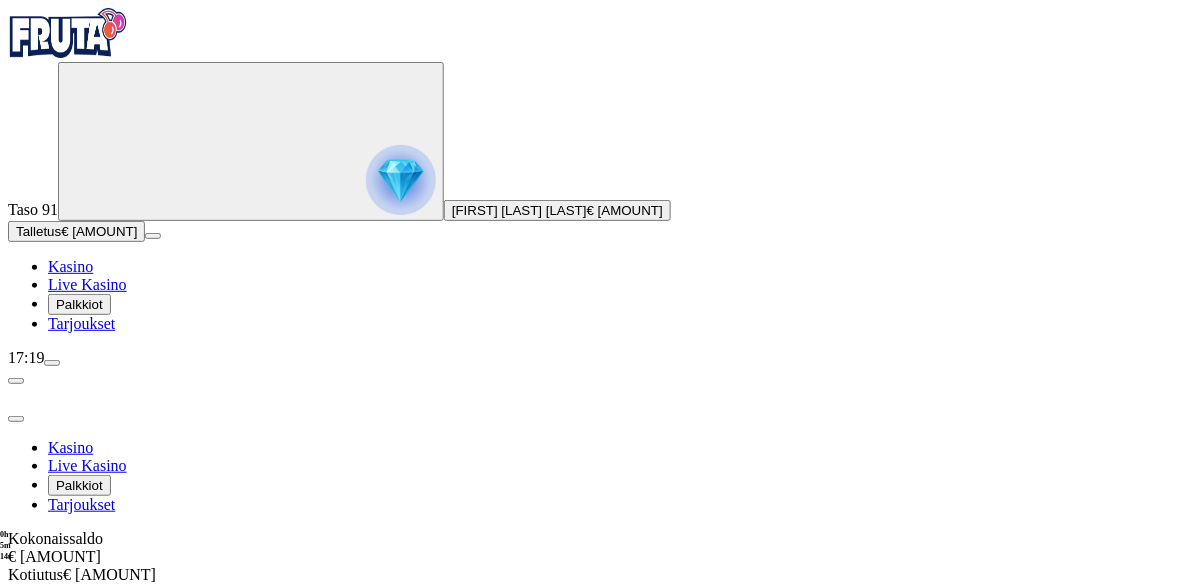 click at bounding box center (16, 419) 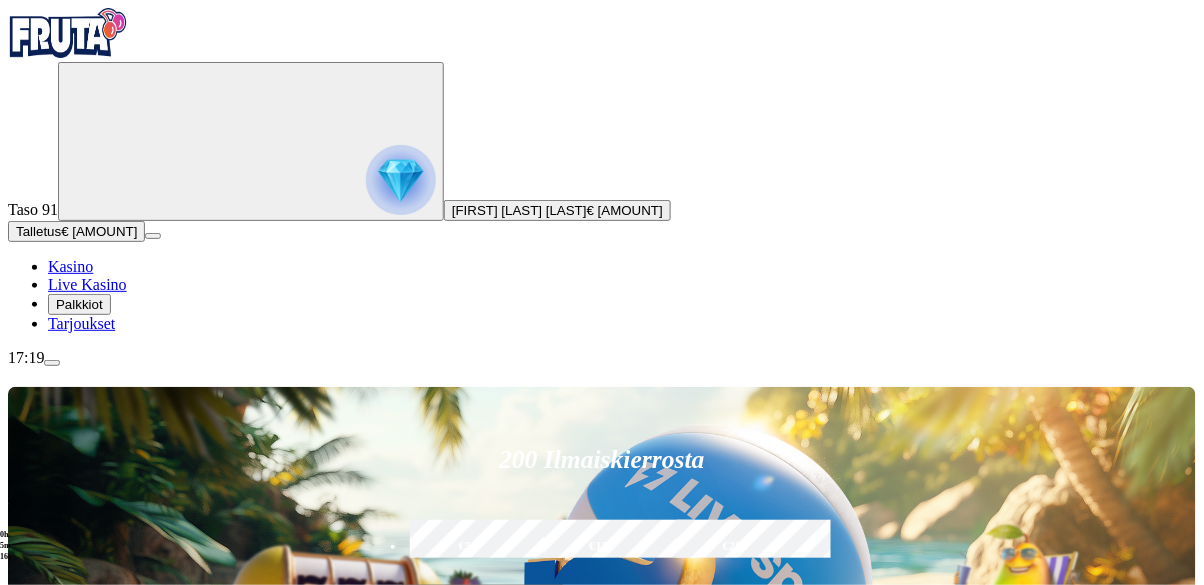 click at bounding box center [48, 1198] 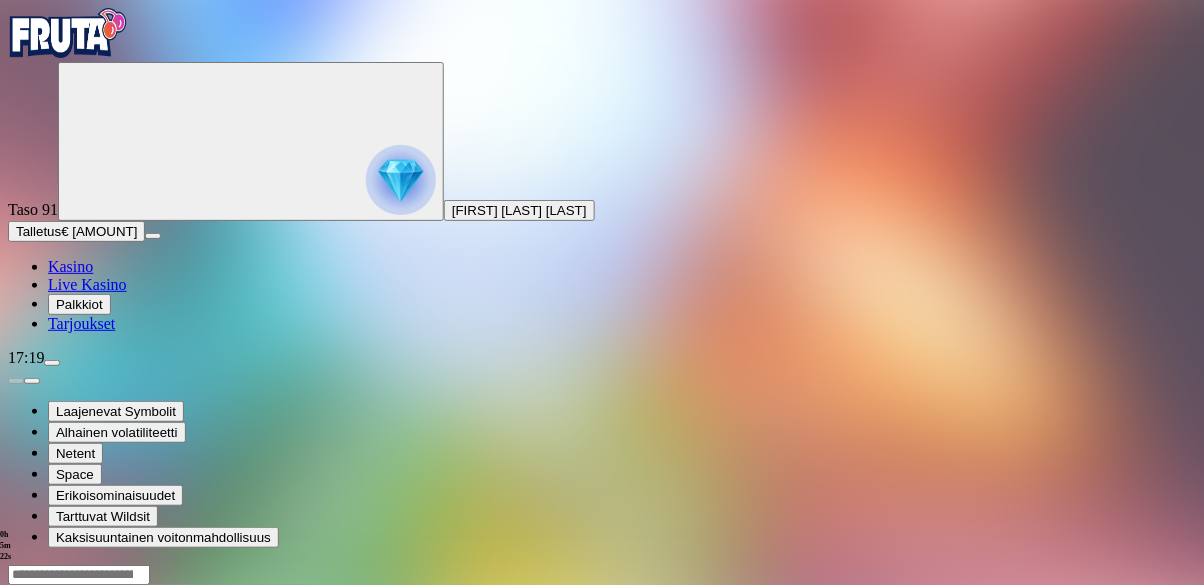 click at bounding box center [48, 757] 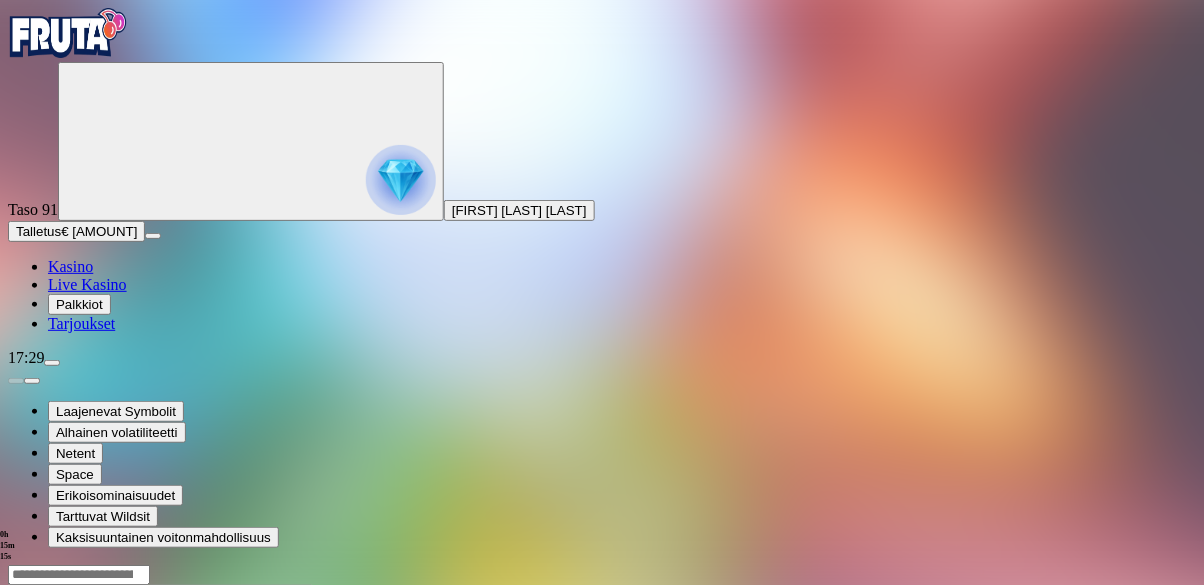 click on "Talletus" at bounding box center [38, 231] 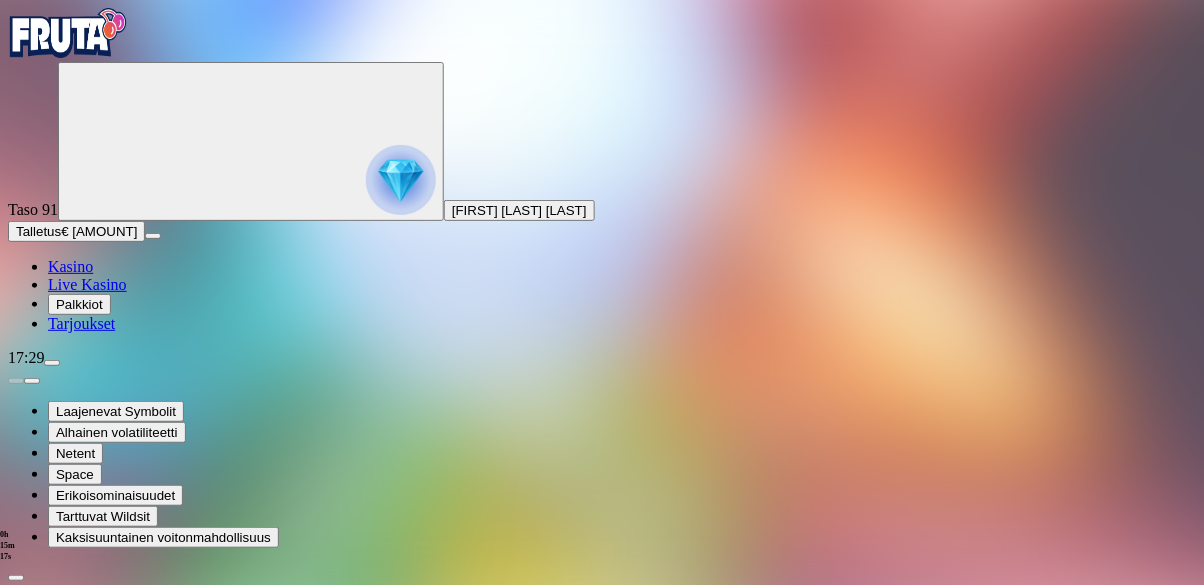 click on "€50" at bounding box center [210, 1948] 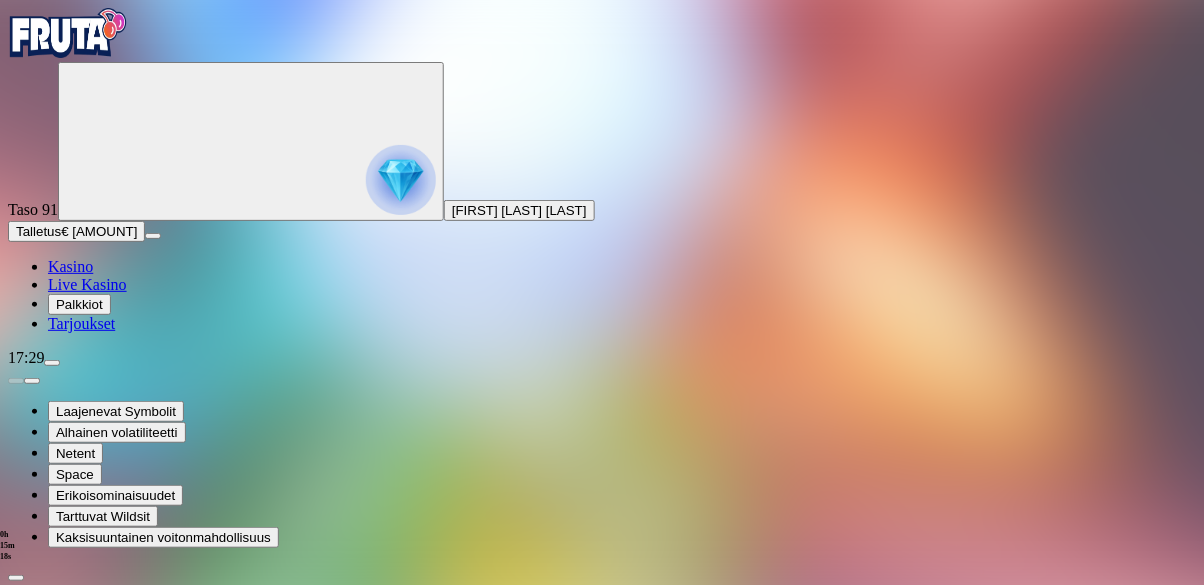 click on "TALLETA JA PELAA" at bounding box center [76, 2113] 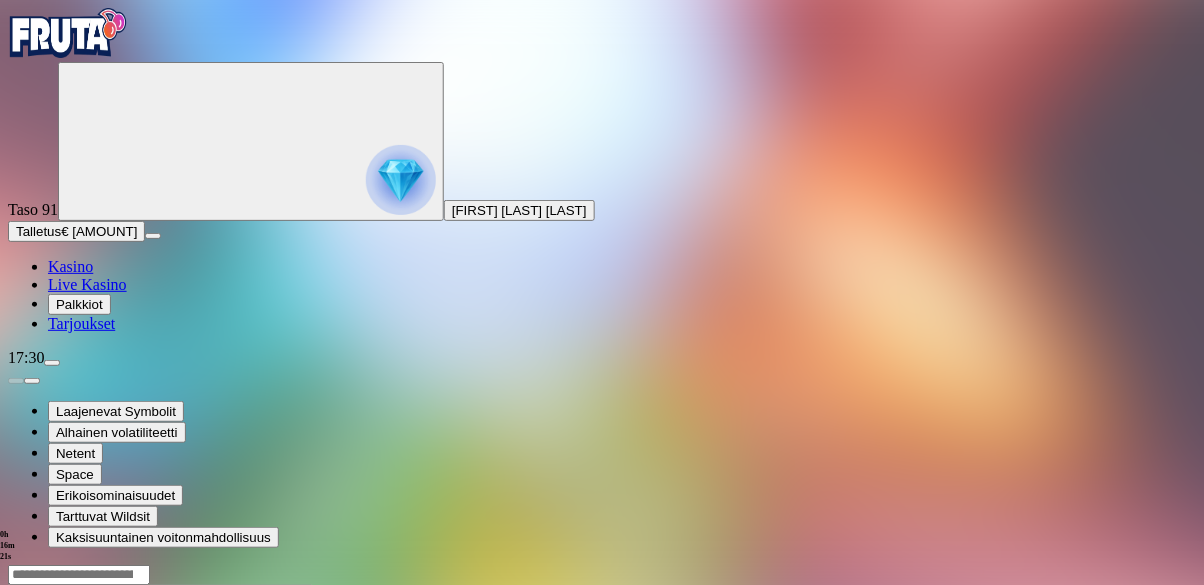 click on "Palkkiot" at bounding box center (79, 304) 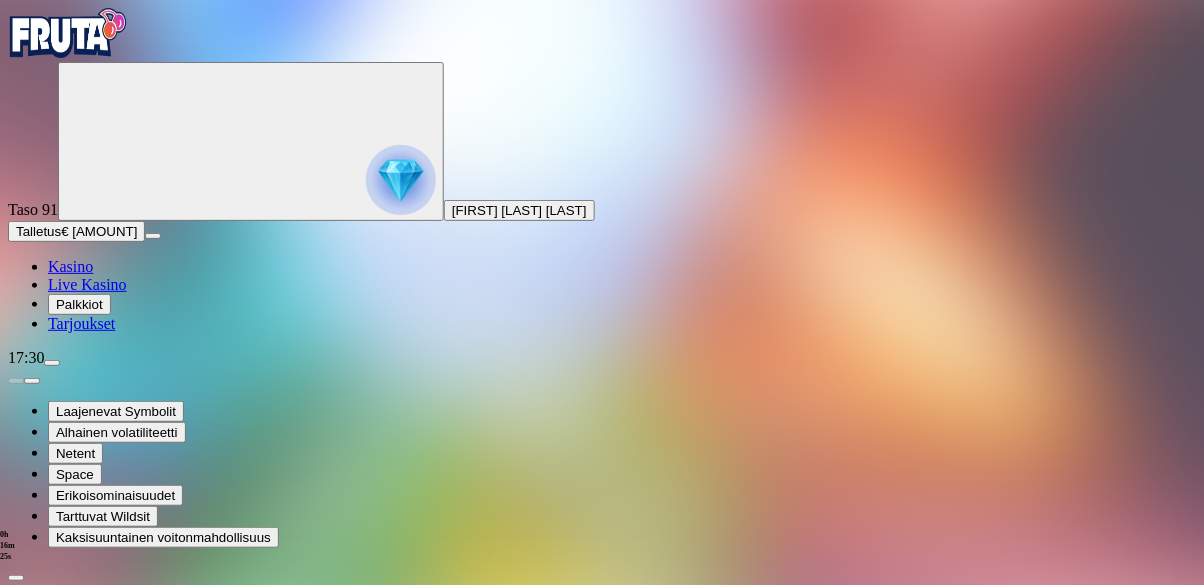 click at bounding box center (16, 663) 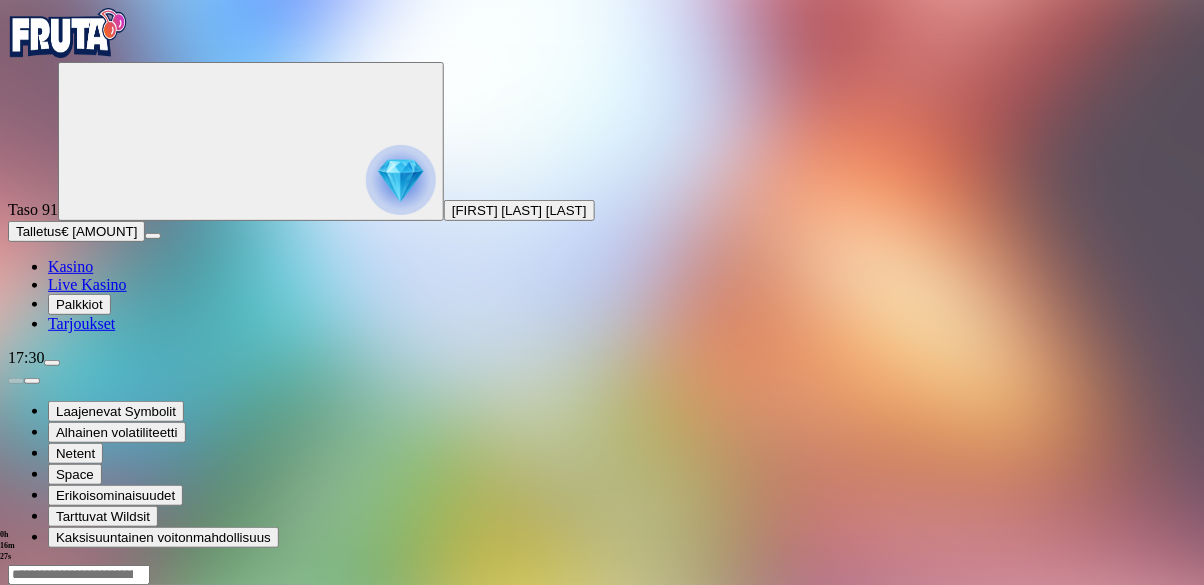 click on "Kasino" at bounding box center [70, 266] 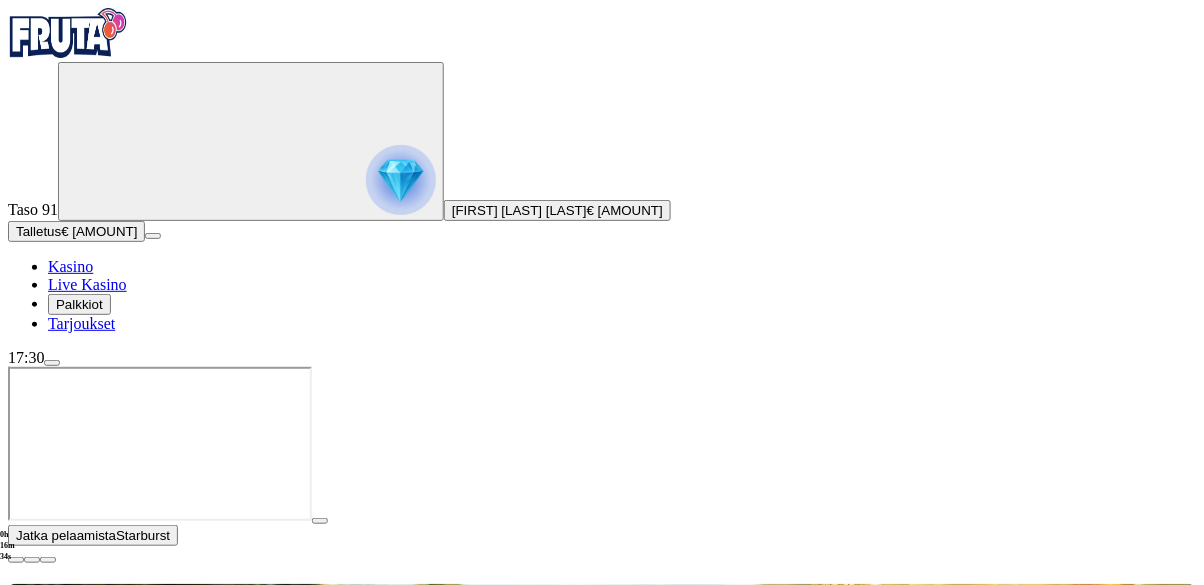 click on "Pelaa nyt" at bounding box center (77, 1385) 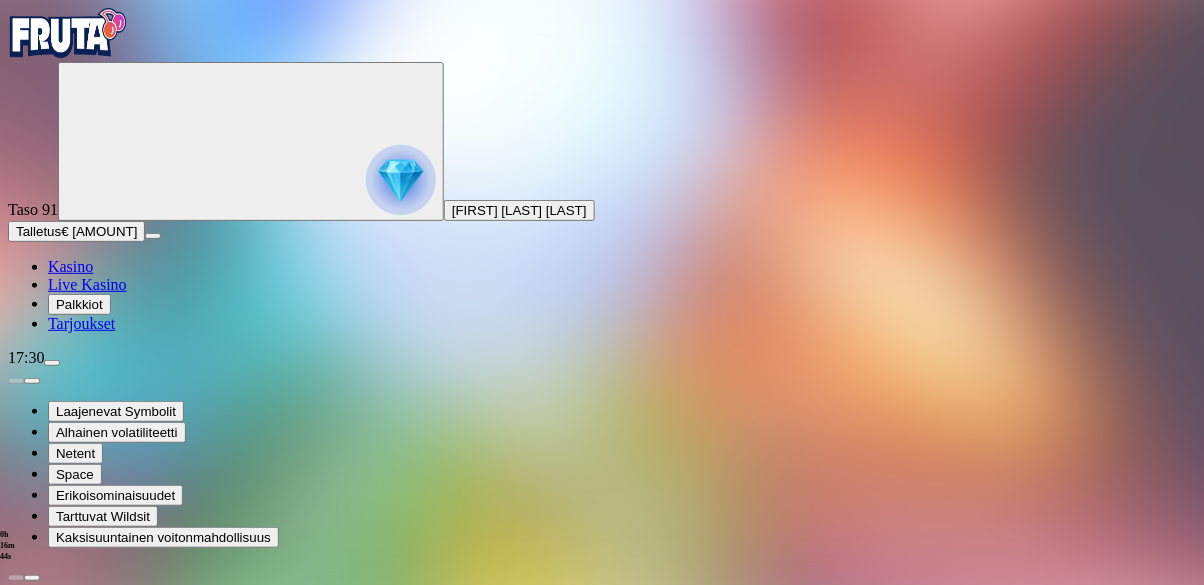 click at bounding box center (48, 1347) 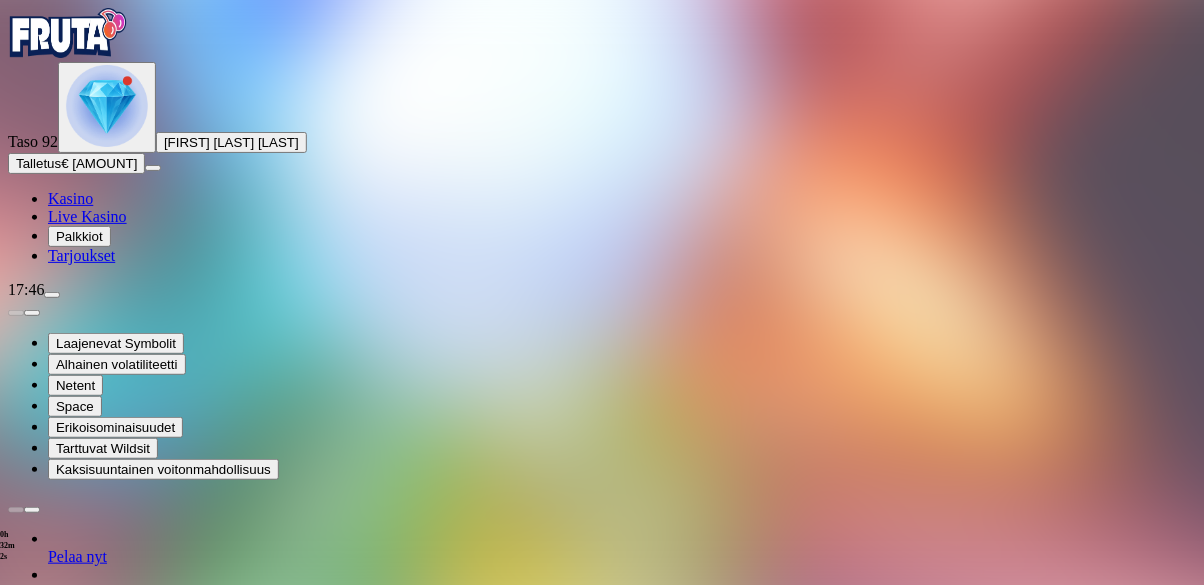 click on "Talletus € [AMOUNT]" at bounding box center [76, 163] 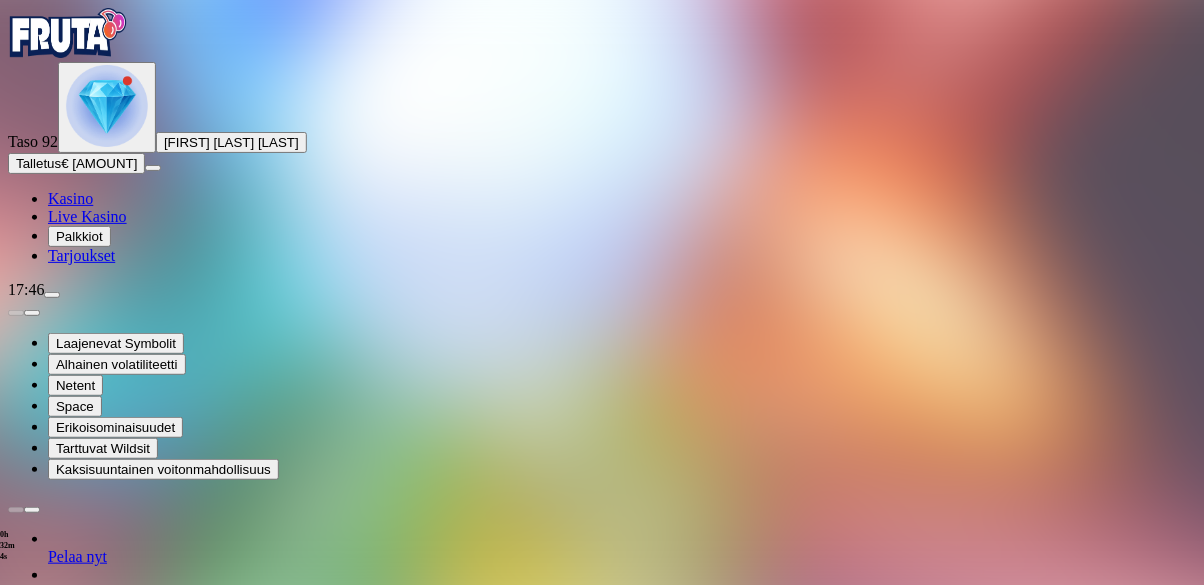 click on "€50" at bounding box center (210, 2470) 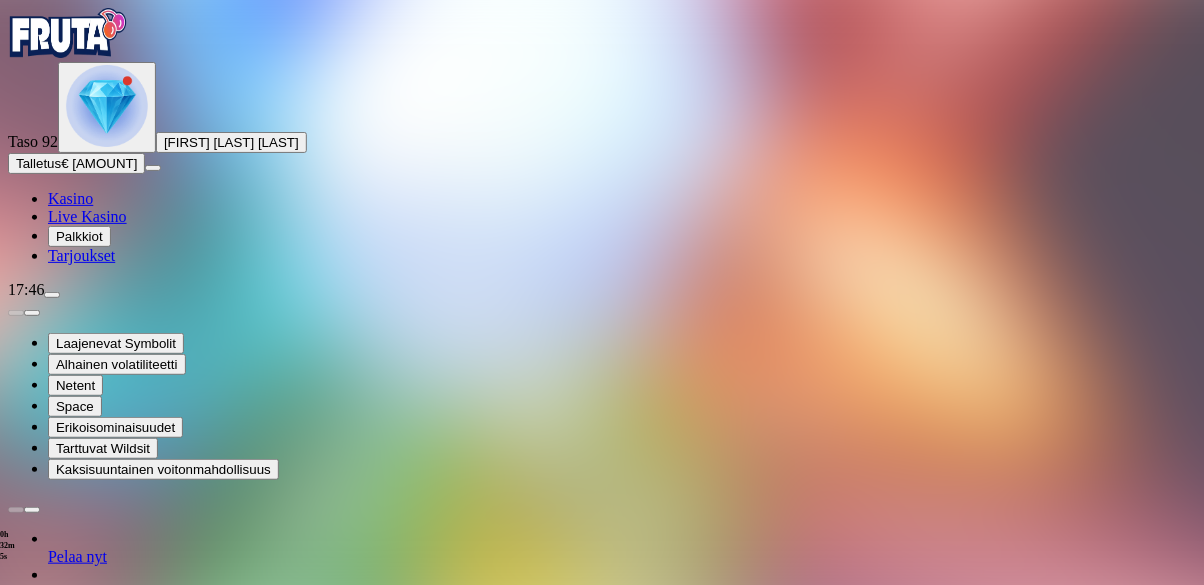 click on "TALLETA JA PELAA" at bounding box center (76, 2635) 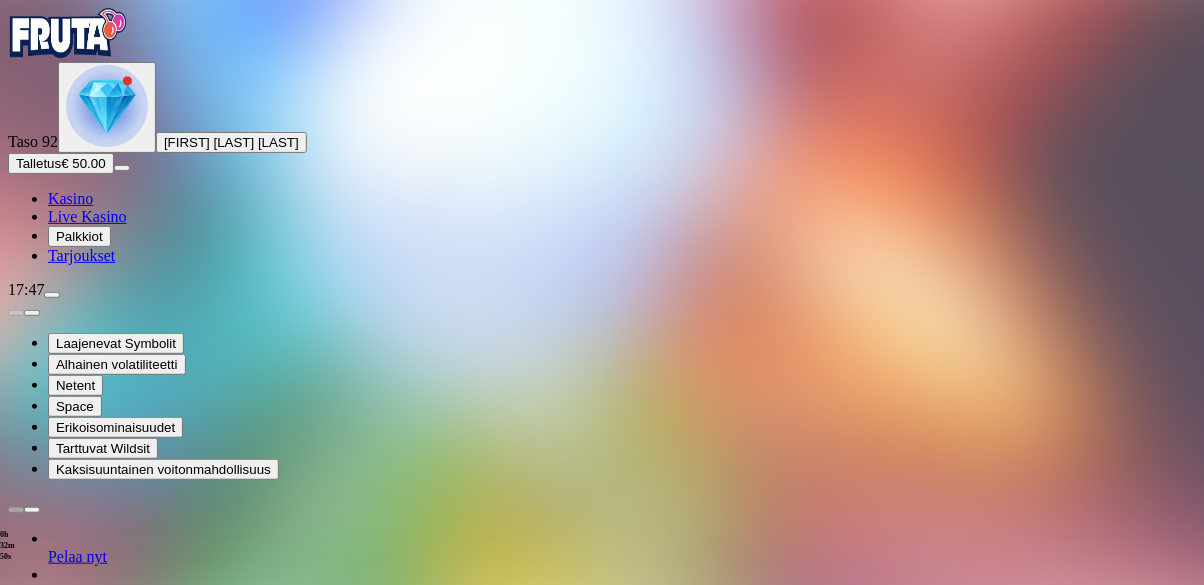 click at bounding box center (16, 1279) 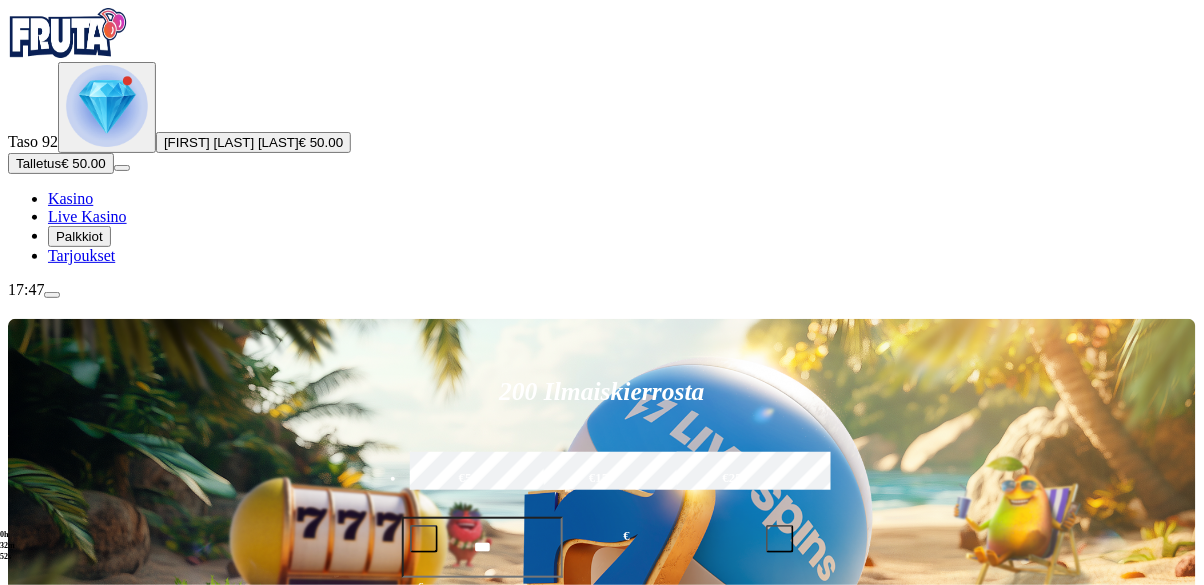 click at bounding box center (48, 1130) 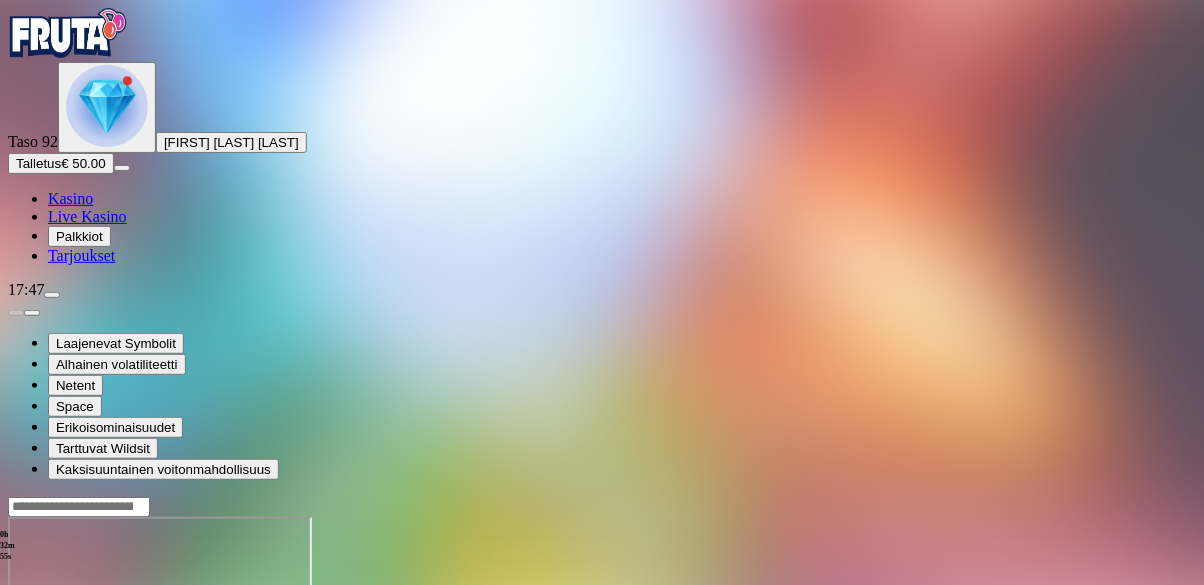 click at bounding box center (48, 689) 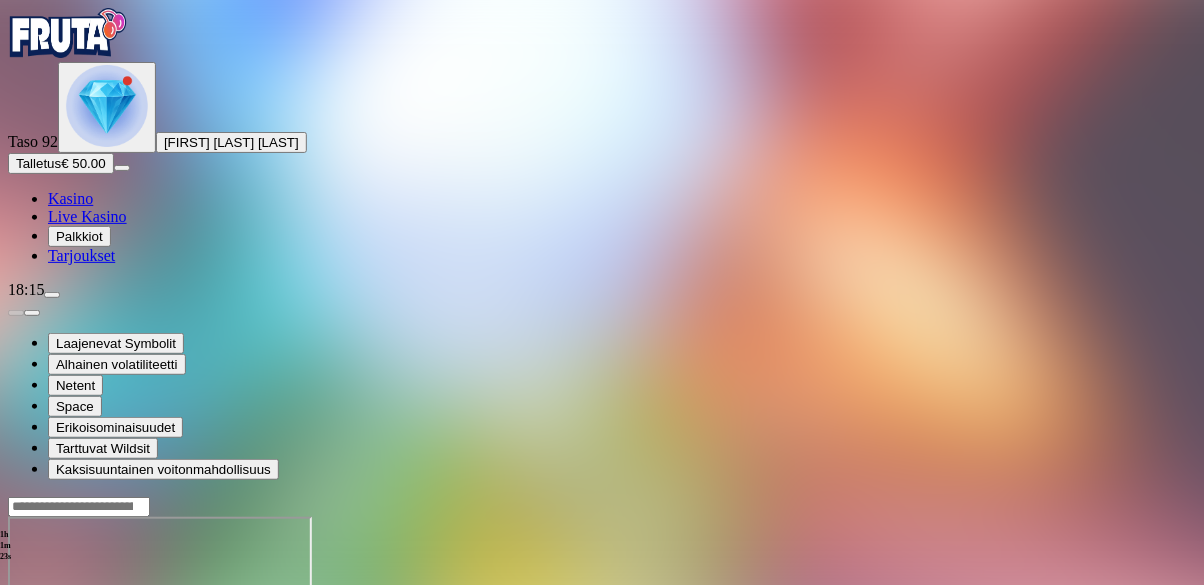 click on "Talletus" at bounding box center [38, 163] 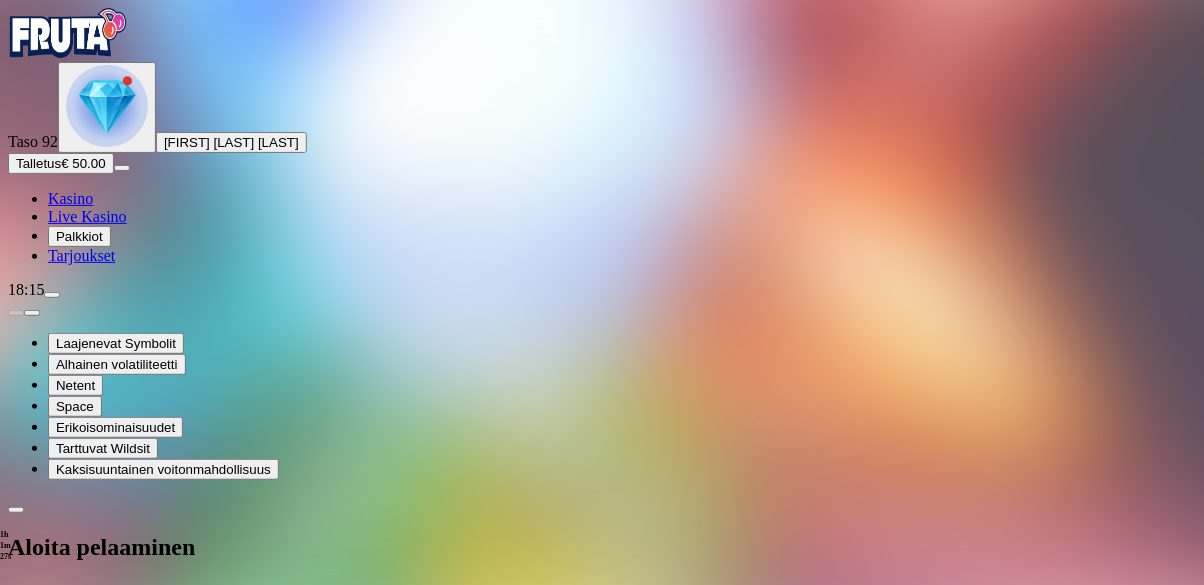 click on "***" at bounding box center (79, 2007) 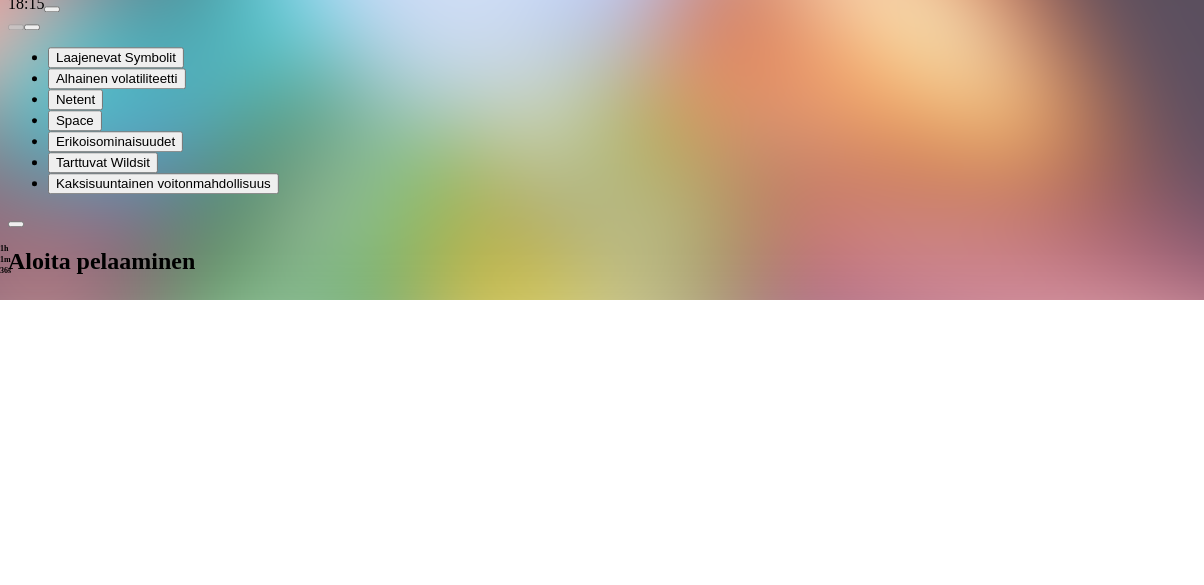 scroll, scrollTop: 39, scrollLeft: 0, axis: vertical 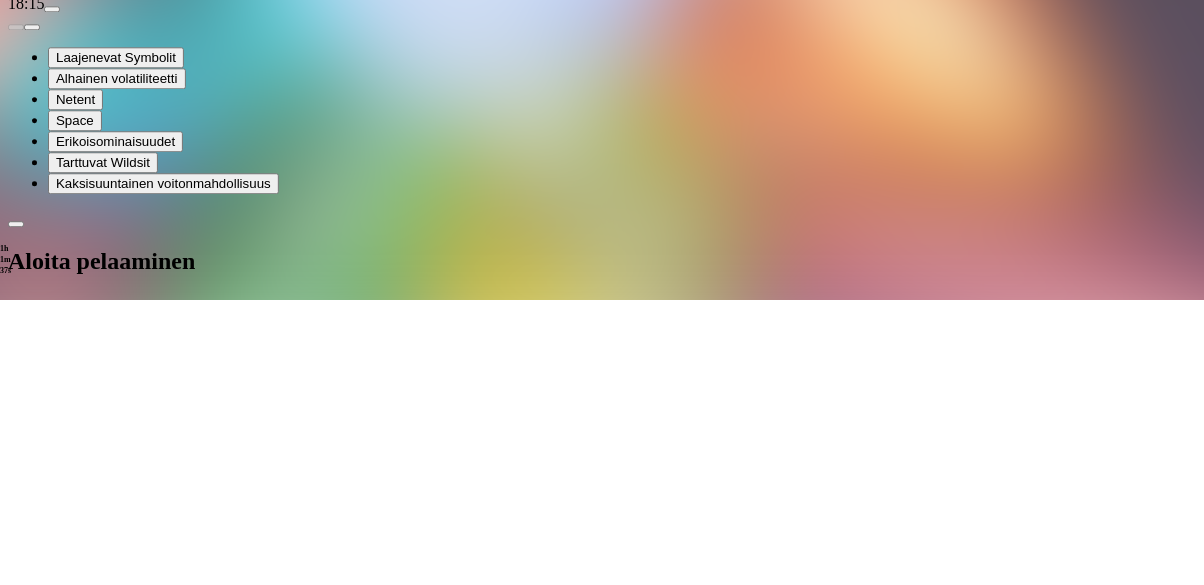 type on "***" 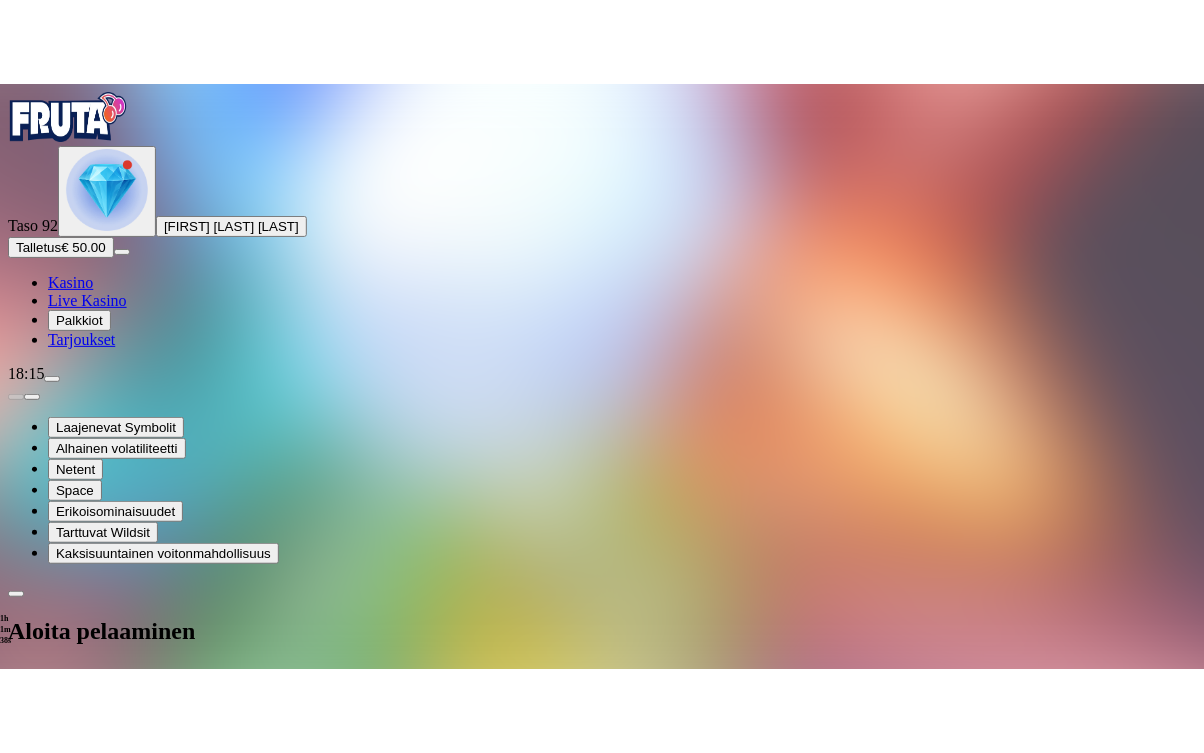 scroll, scrollTop: 0, scrollLeft: 0, axis: both 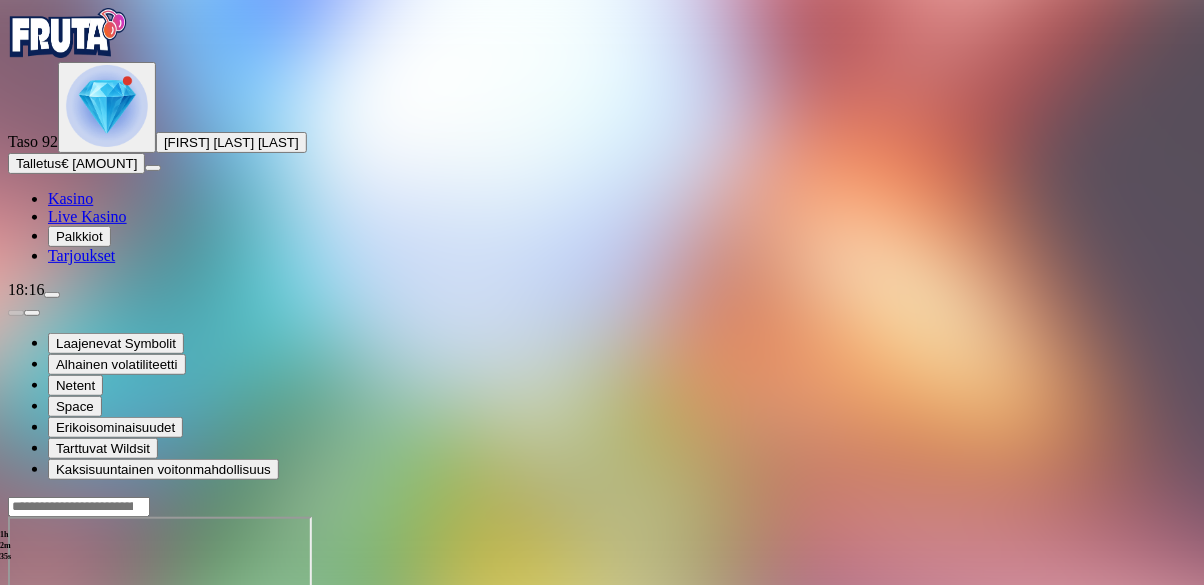 click at bounding box center (16, 689) 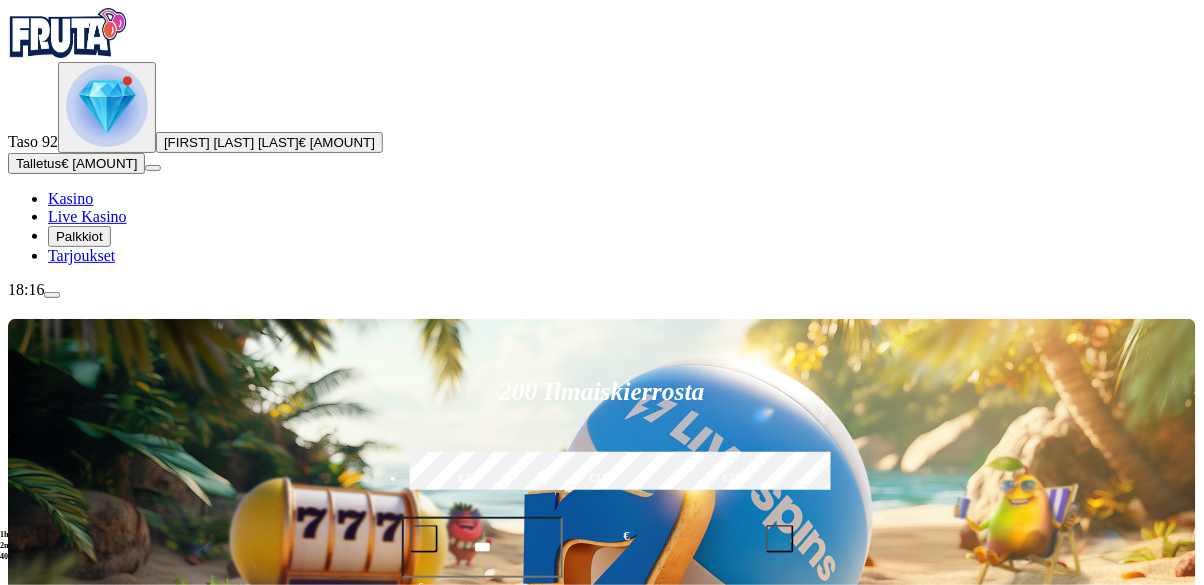 click at bounding box center (48, 1130) 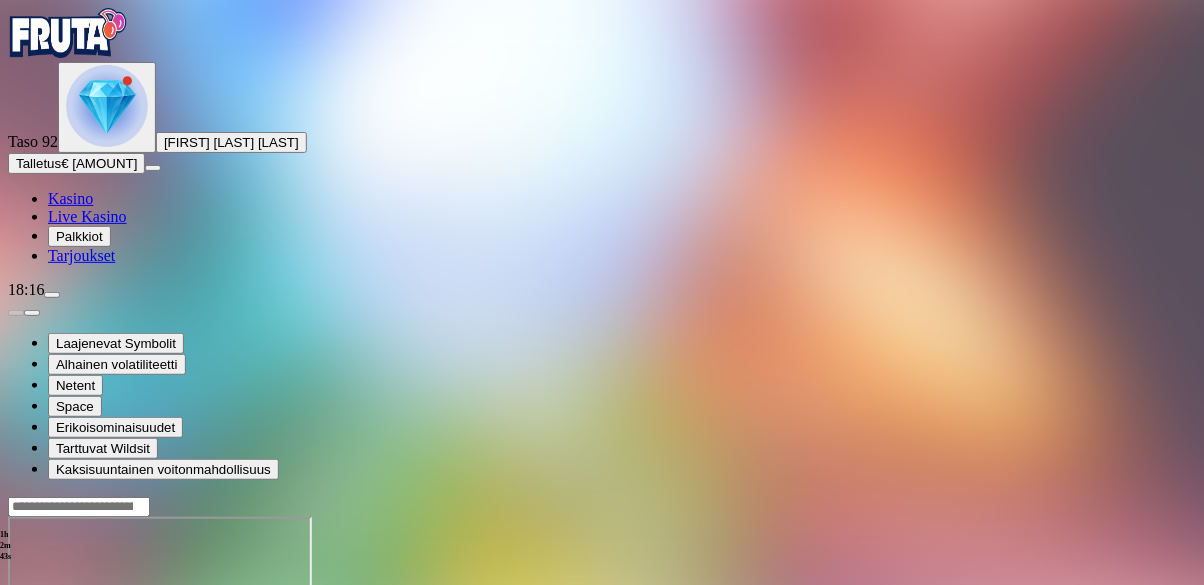 click at bounding box center (602, 684) 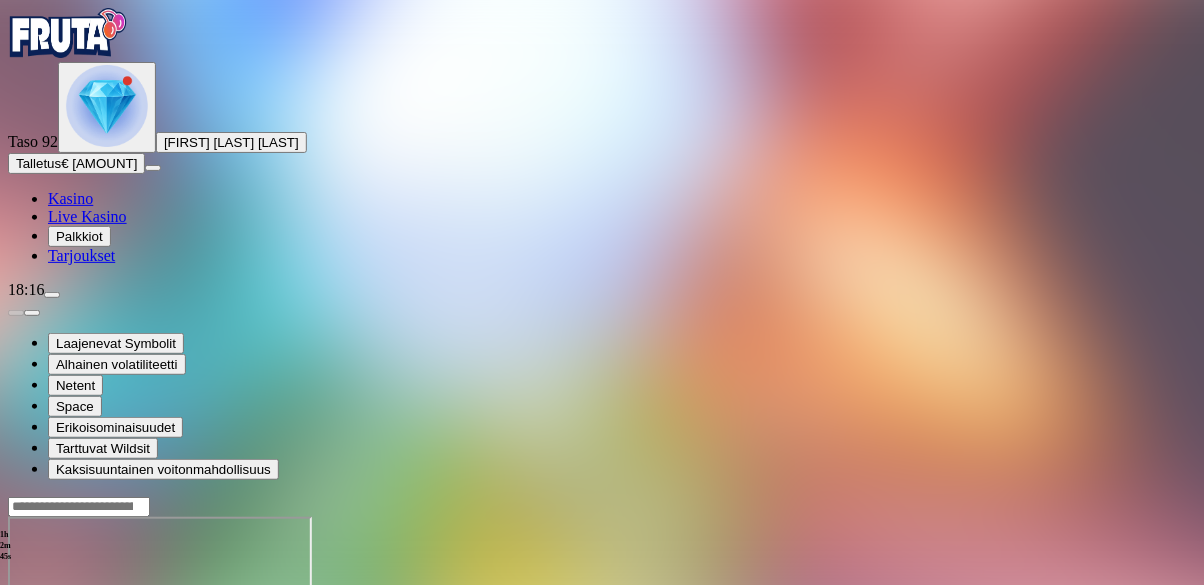 click at bounding box center [48, 689] 